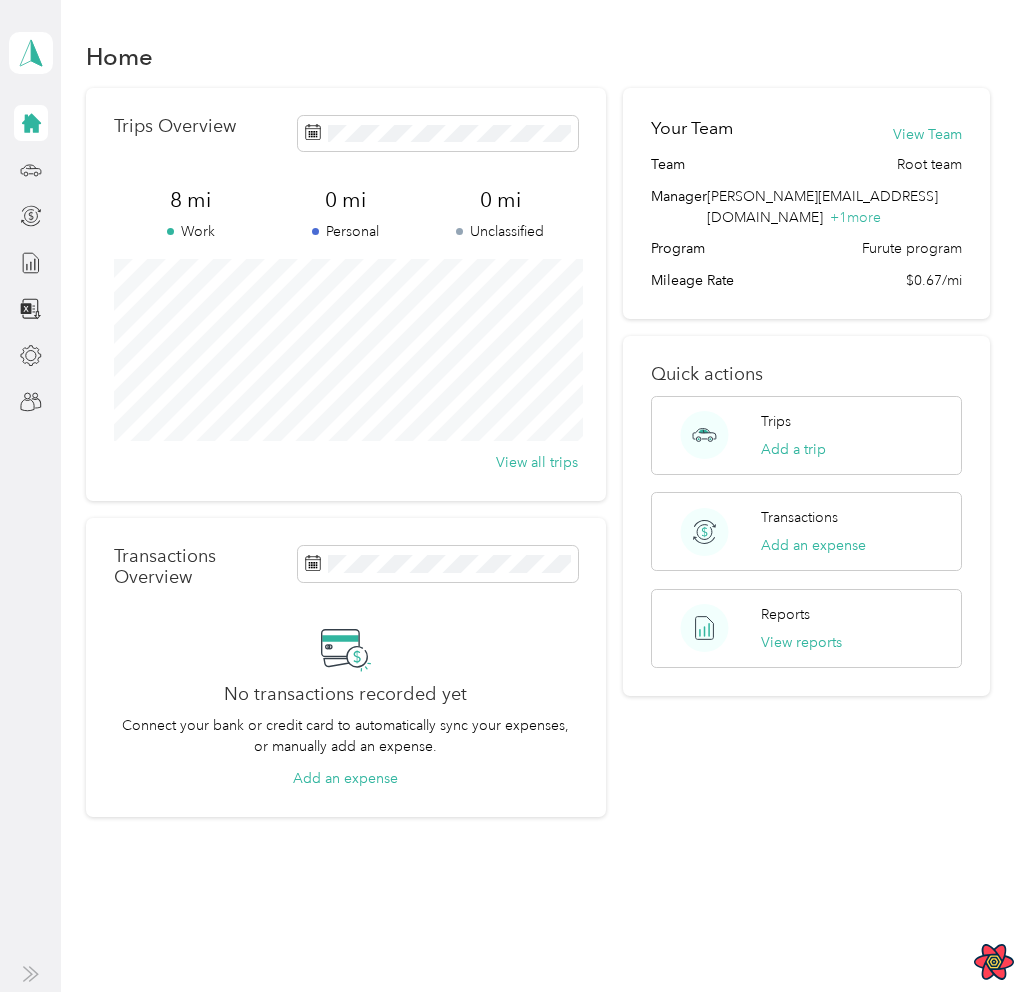 scroll, scrollTop: 0, scrollLeft: 0, axis: both 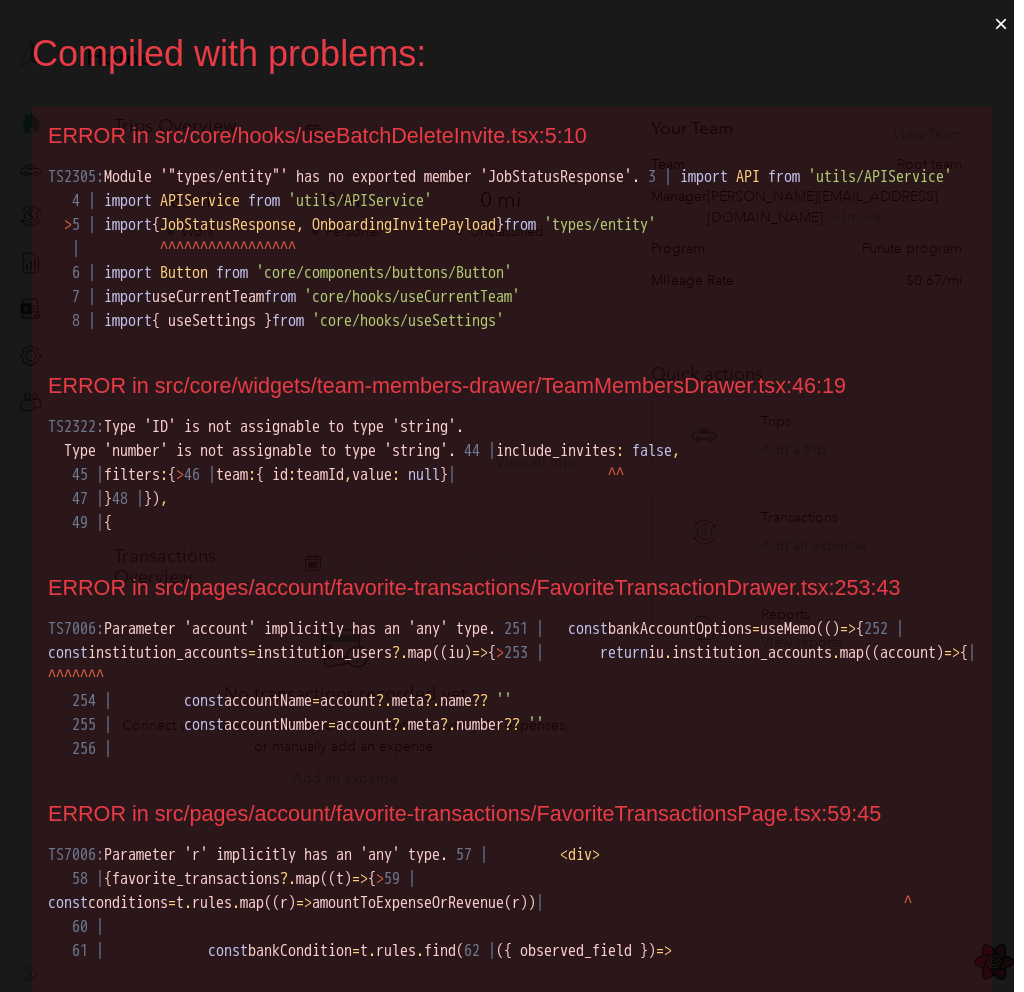 click on "JobStatusResponse" at bounding box center (228, 225) 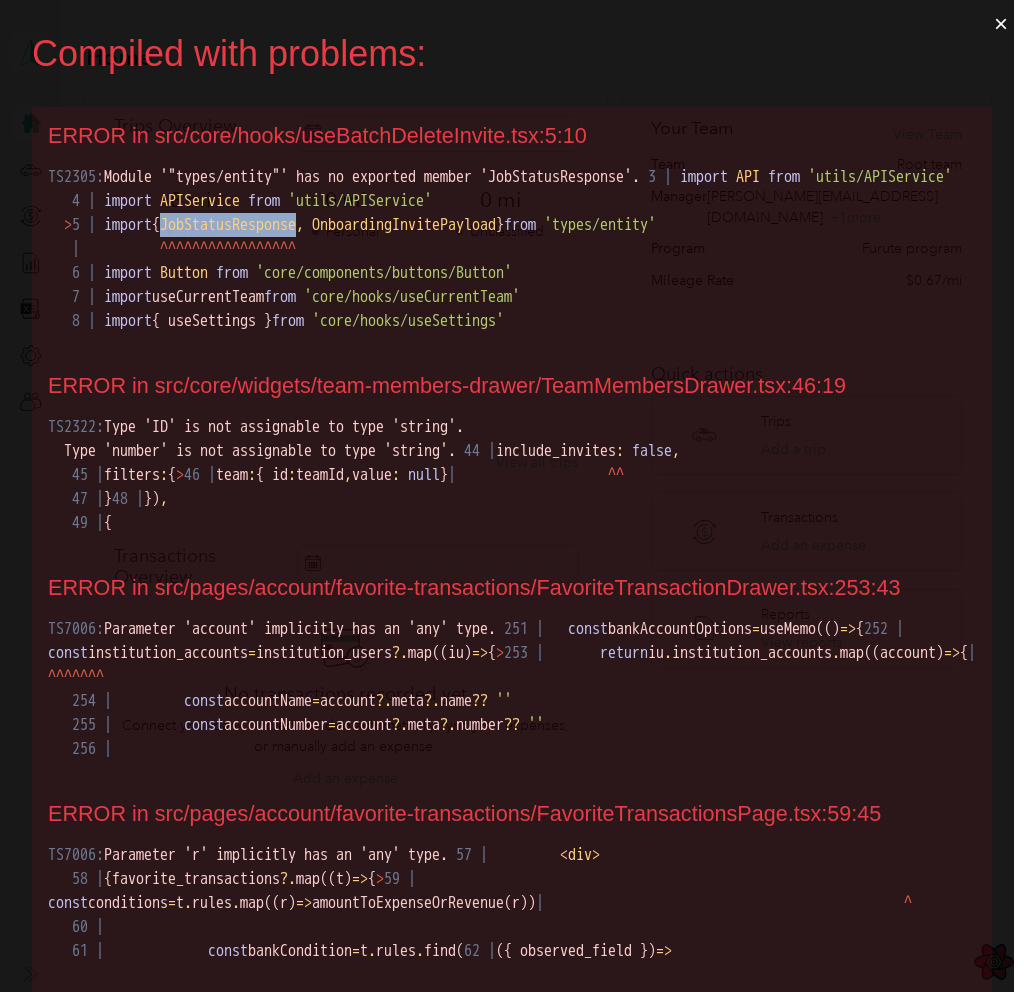 copy on "JobStatusResponse" 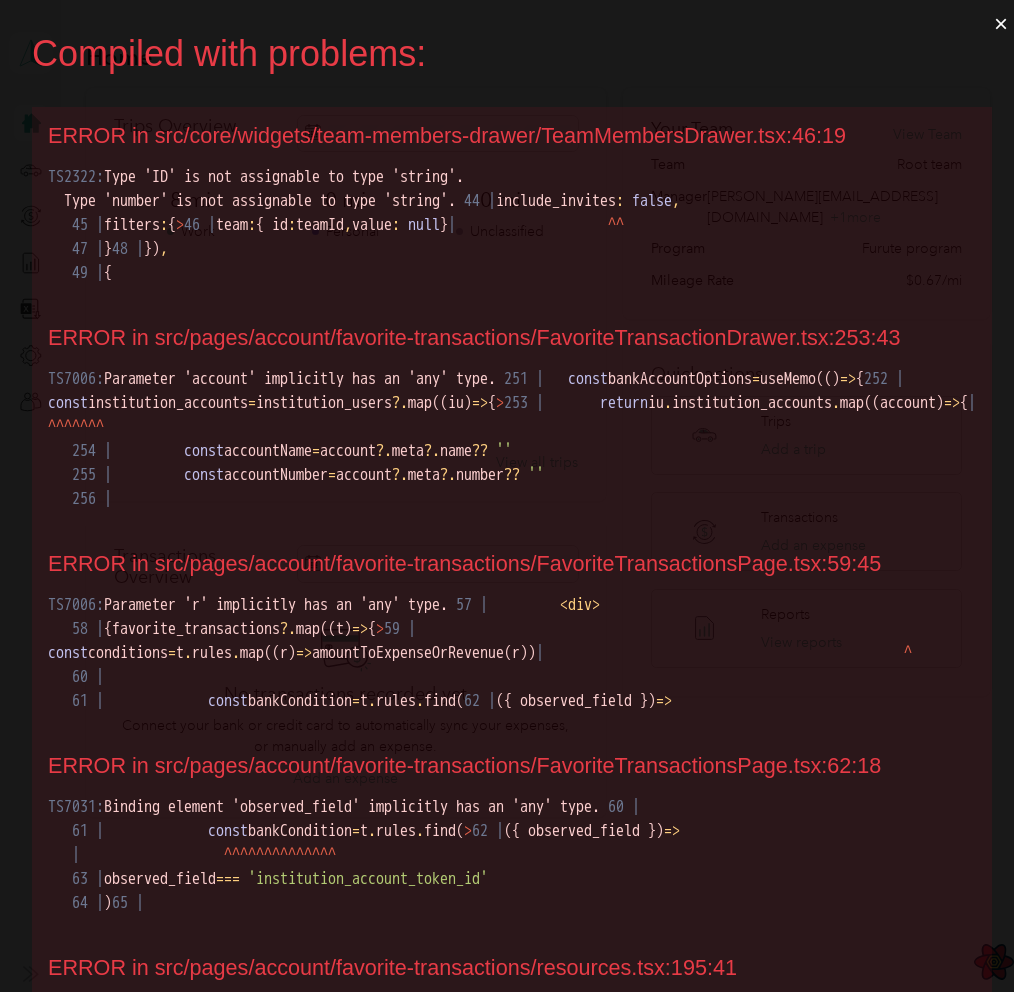 scroll, scrollTop: 0, scrollLeft: 0, axis: both 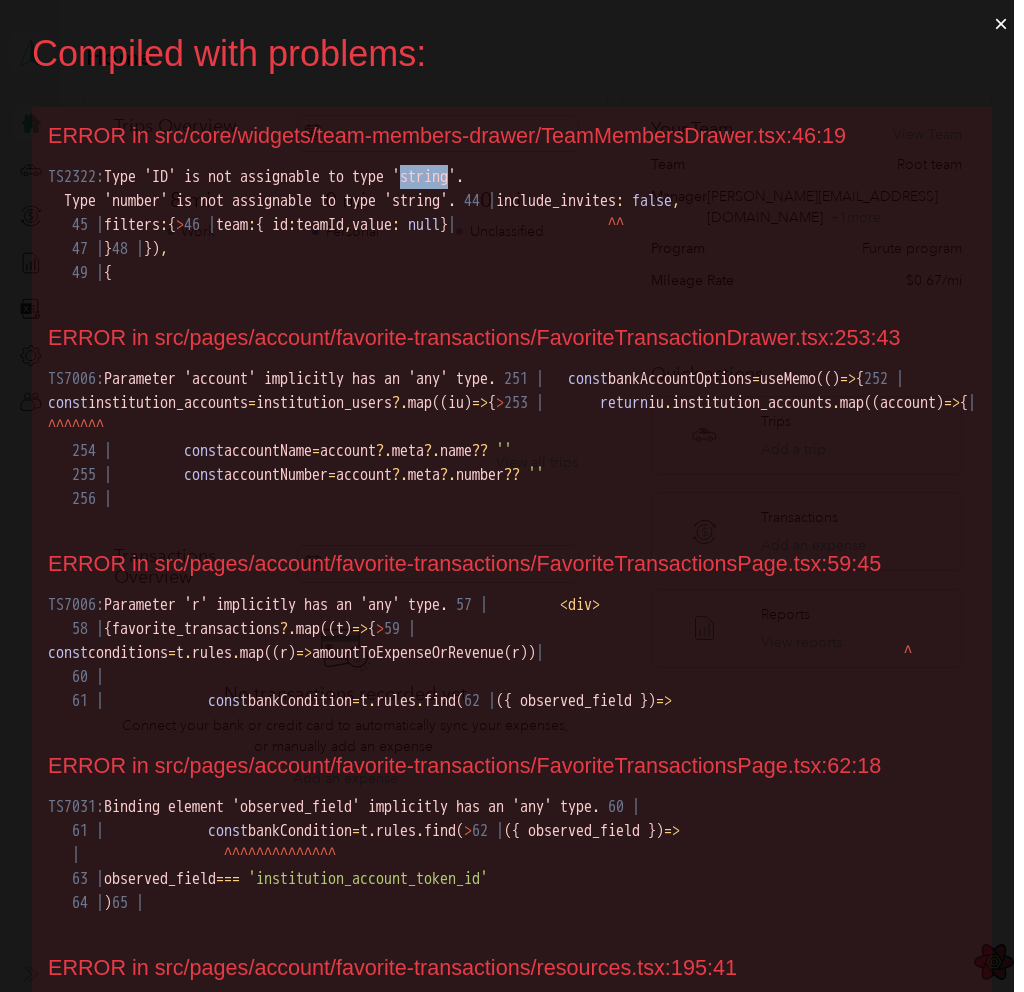 click on "TS2322:  Type 'ID' is not assignable to type 'string'.
Type 'number' is not assignable to type 'string'.
44 |          include_invites :   false ,
45 |          filters :  {
>  46 |            team :  { id :  teamId ,  value :   null  }
|                     ^ ^
47 |          }
48 |        }) ,
49 |      {" at bounding box center (512, 225) 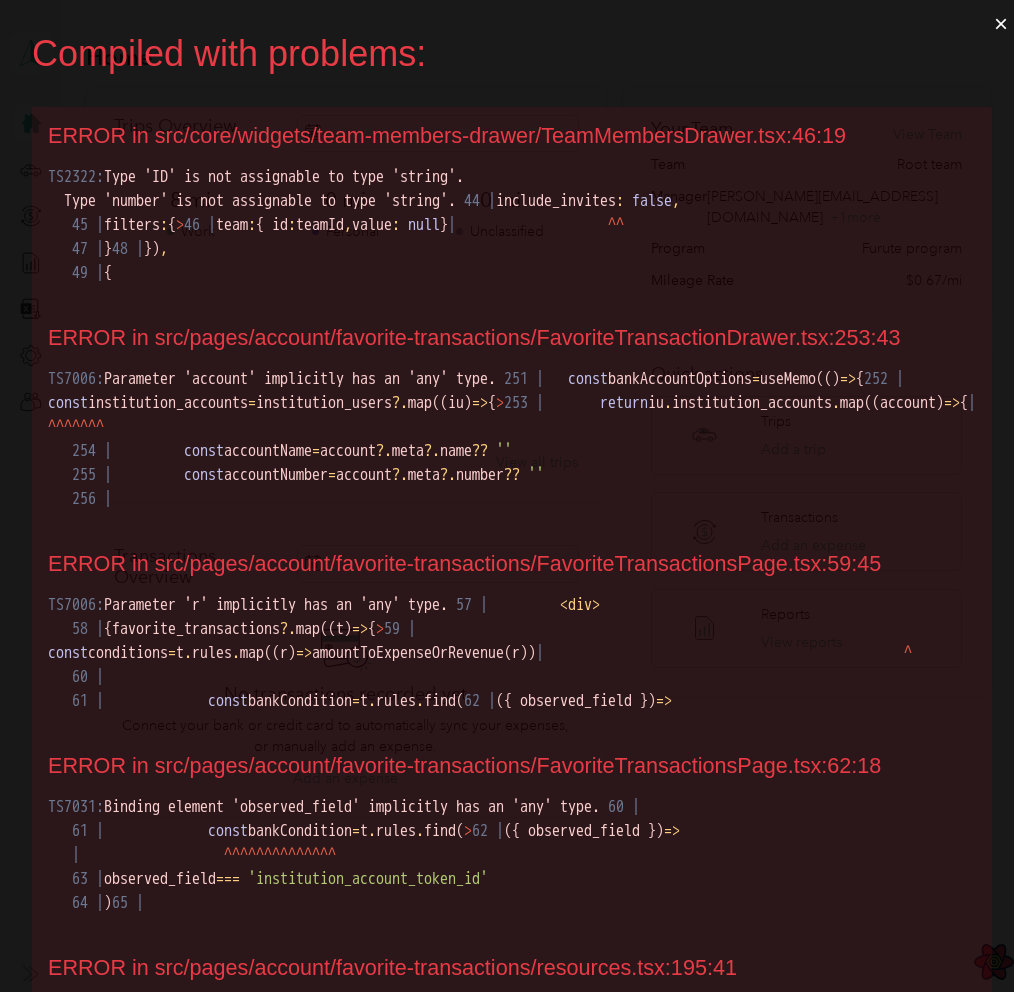 click on "TS2322:  Type 'ID' is not assignable to type 'string'.
Type 'number' is not assignable to type 'string'.
44 |          include_invites :   false ,
45 |          filters :  {
>  46 |            team :  { id :  teamId ,  value :   null  }
|                     ^ ^
47 |          }
48 |        }) ,
49 |      {" at bounding box center (512, 225) 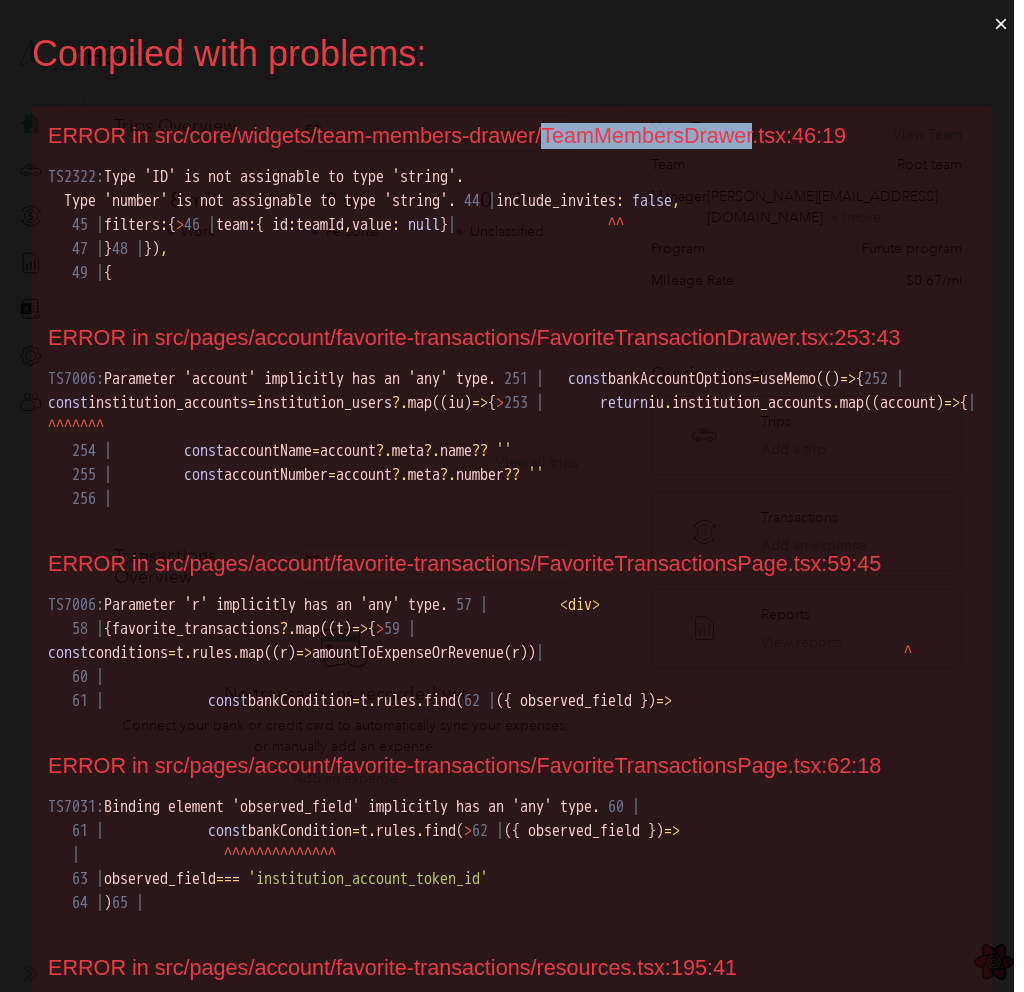 click on "ERROR in src/core/widgets/team-members-drawer/TeamMembersDrawer.tsx:46:19" at bounding box center (512, 136) 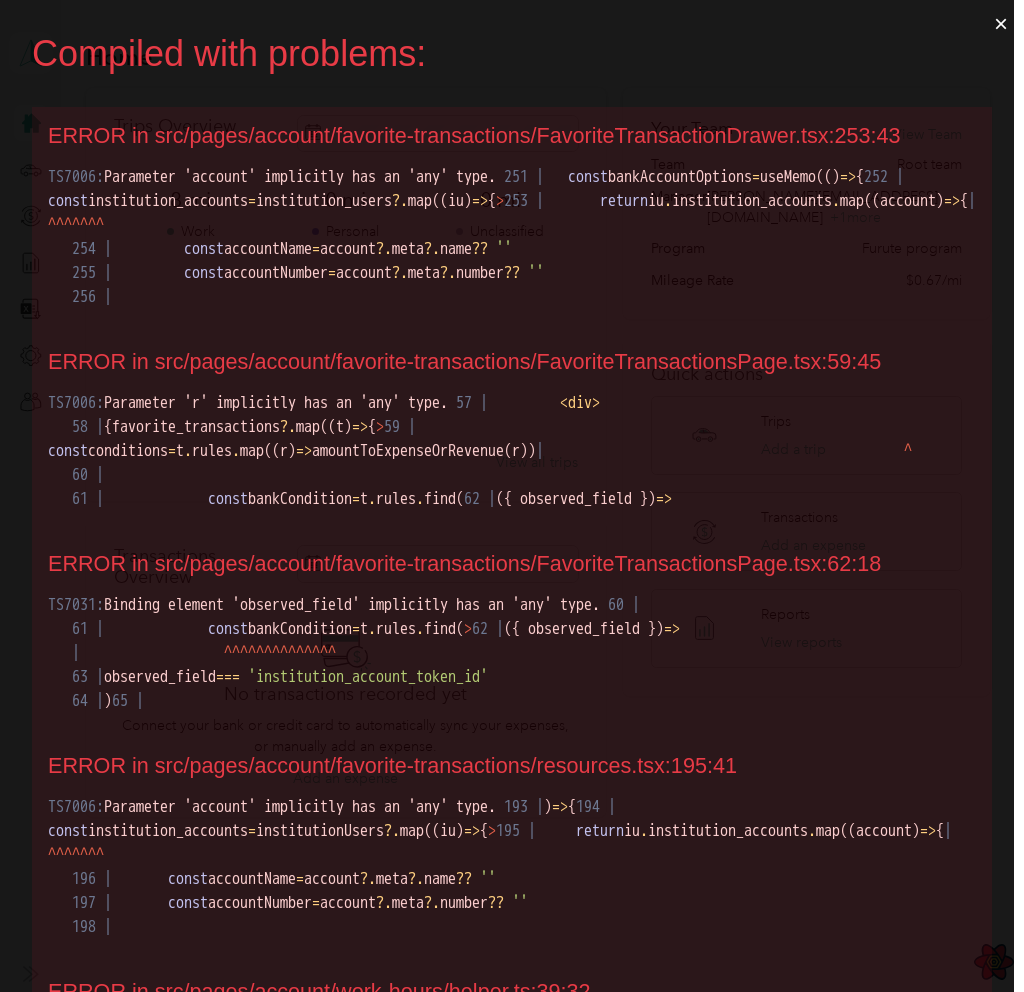 scroll, scrollTop: 0, scrollLeft: 0, axis: both 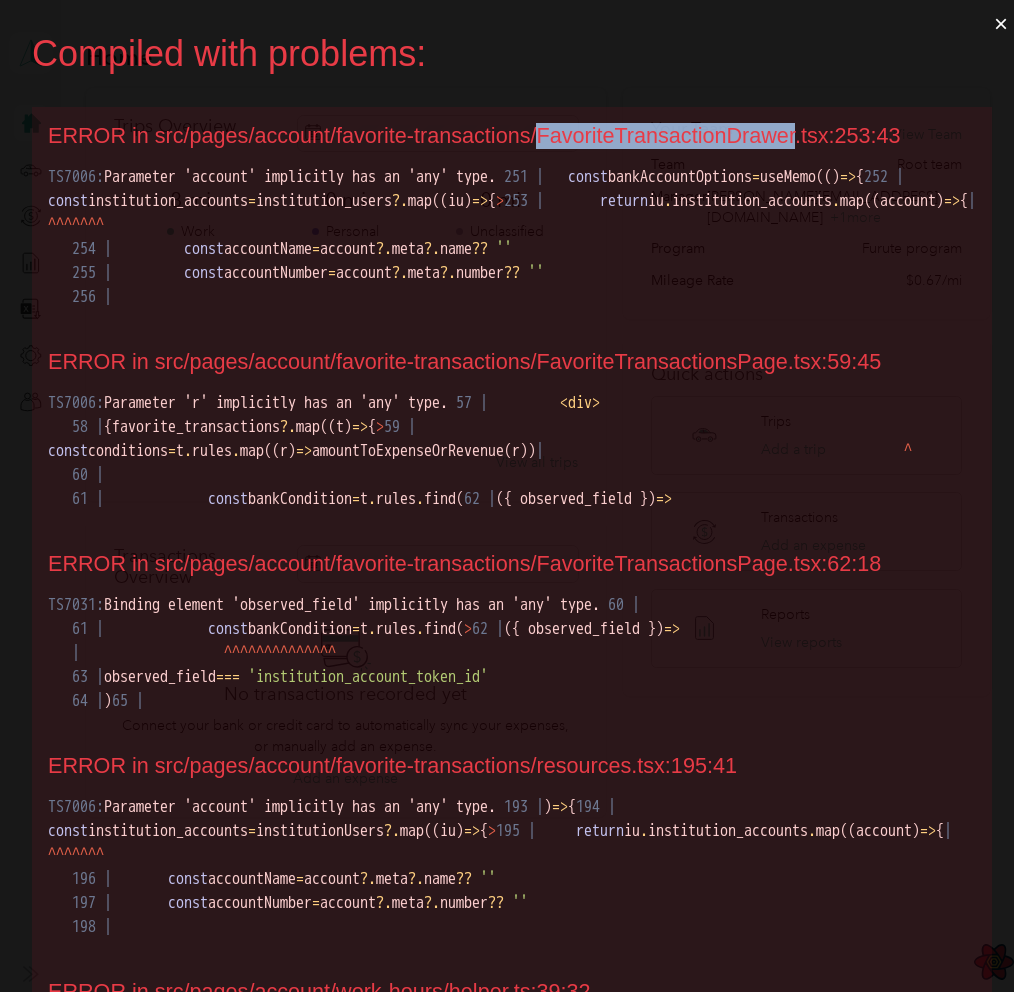 click on "ERROR in src/pages/account/favorite-transactions/FavoriteTransactionDrawer.tsx:253:43" at bounding box center (512, 136) 